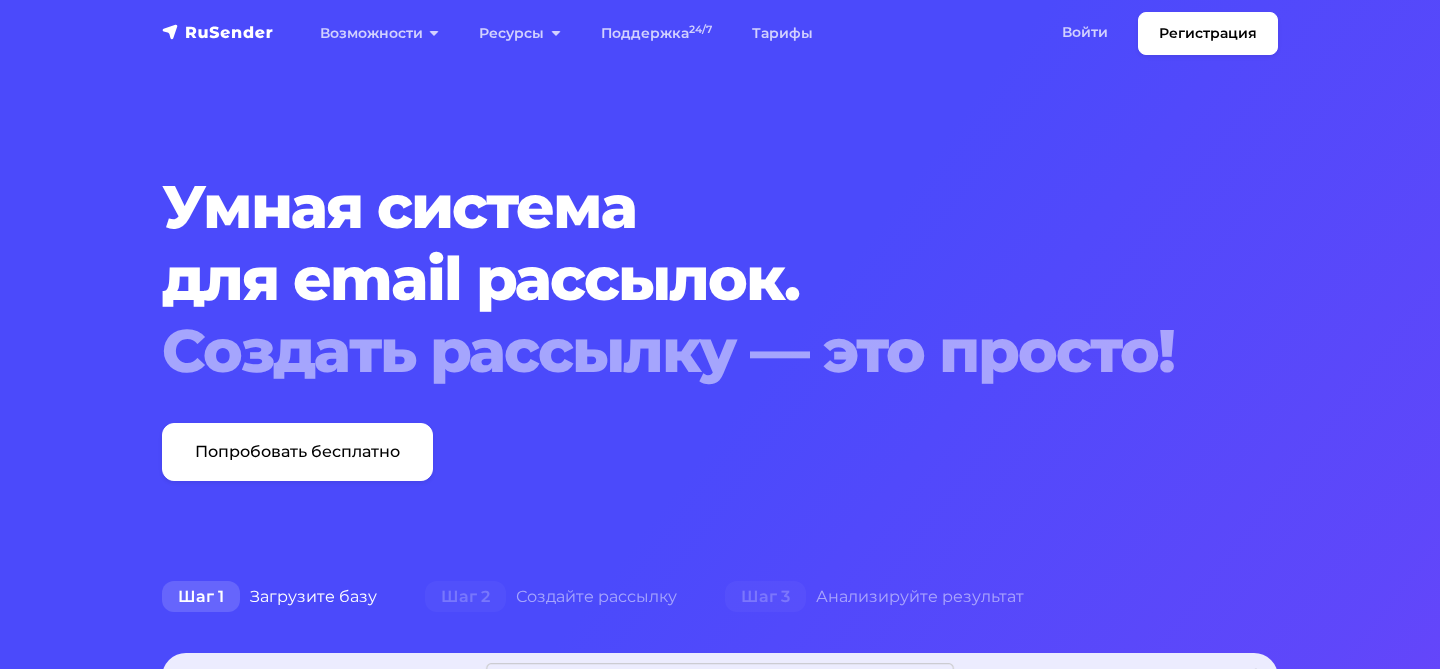 scroll, scrollTop: 0, scrollLeft: 0, axis: both 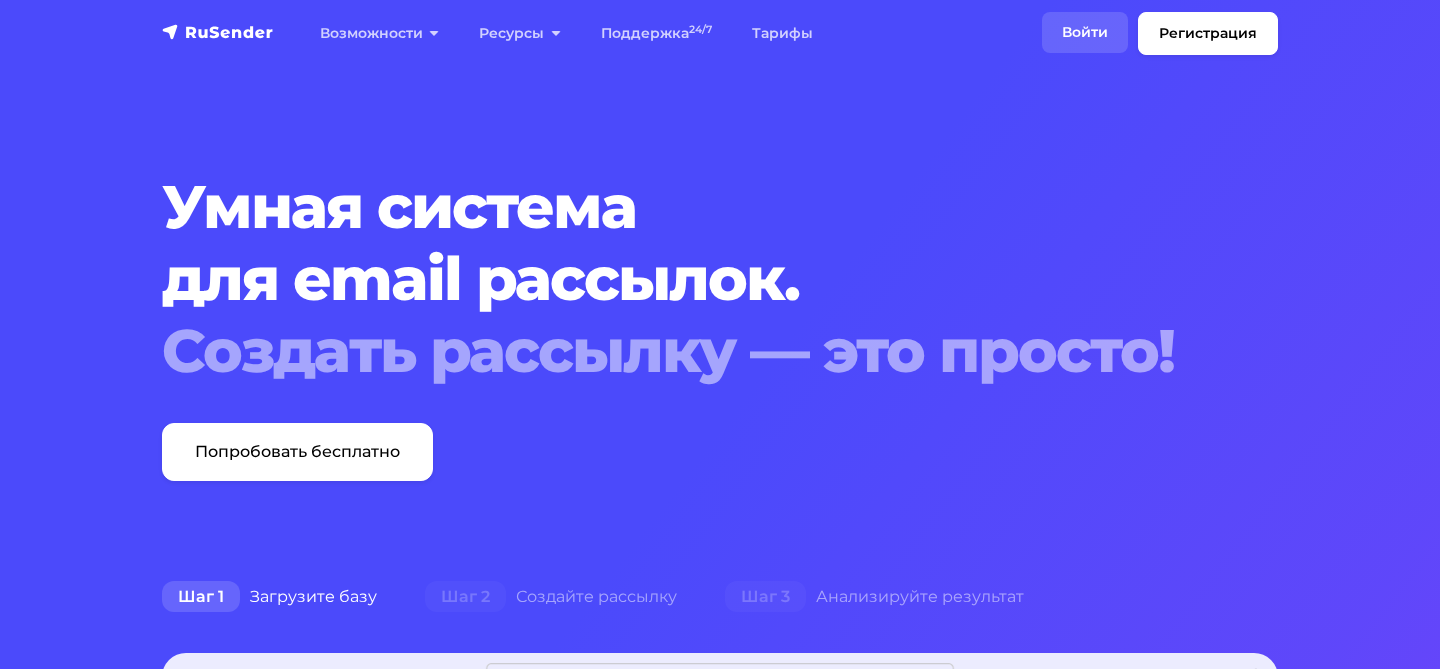 click on "Войти" at bounding box center [1085, 32] 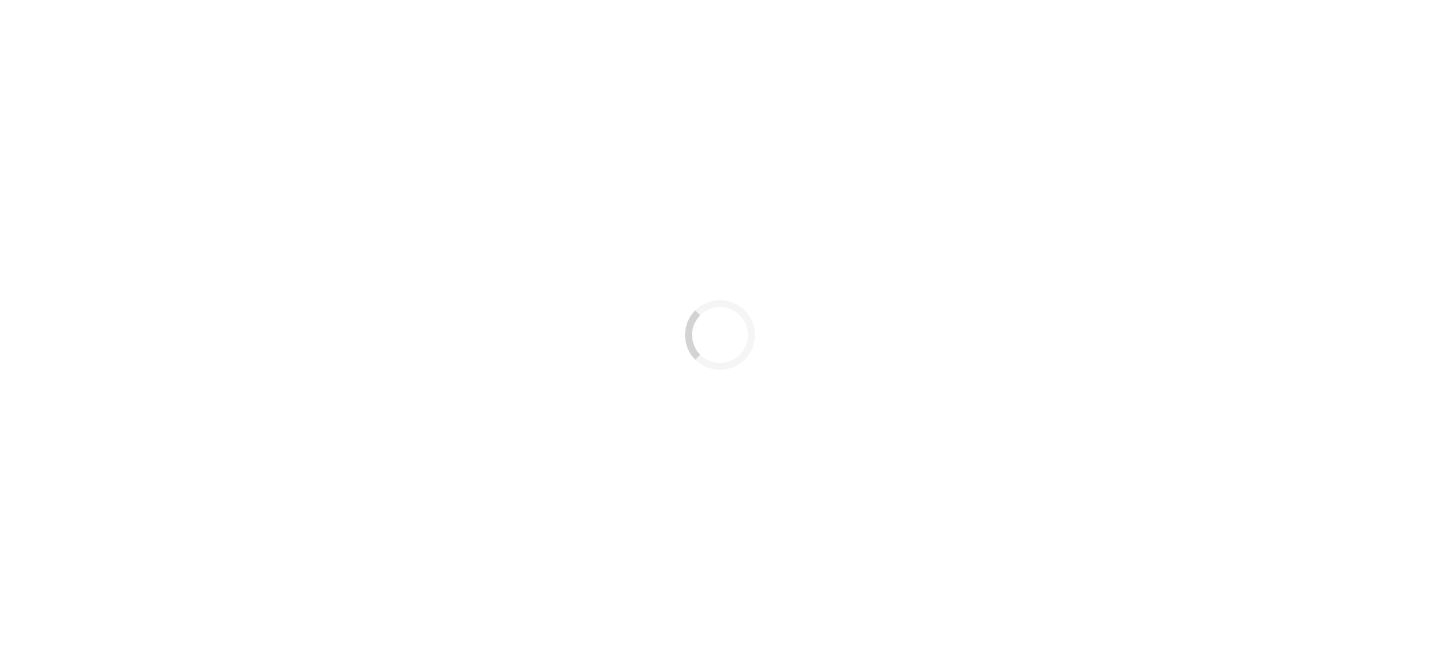 scroll, scrollTop: 0, scrollLeft: 0, axis: both 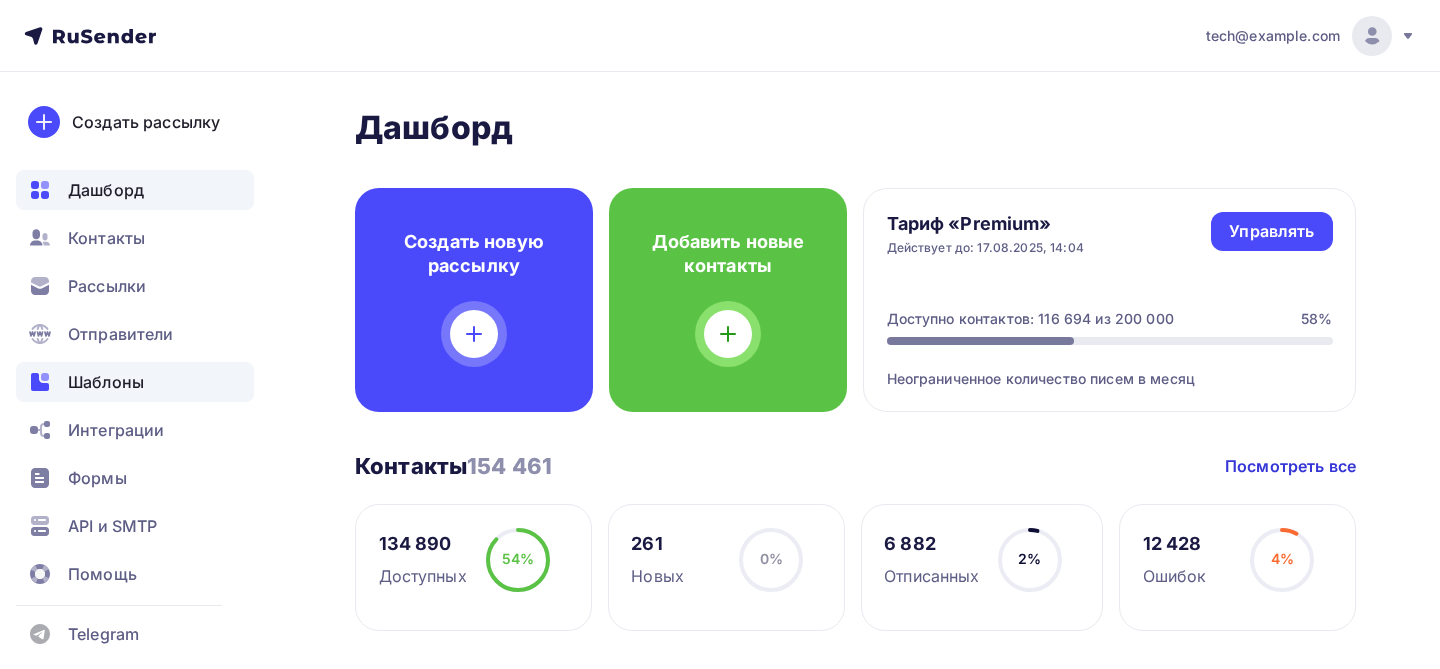 click on "Шаблоны" at bounding box center [106, 382] 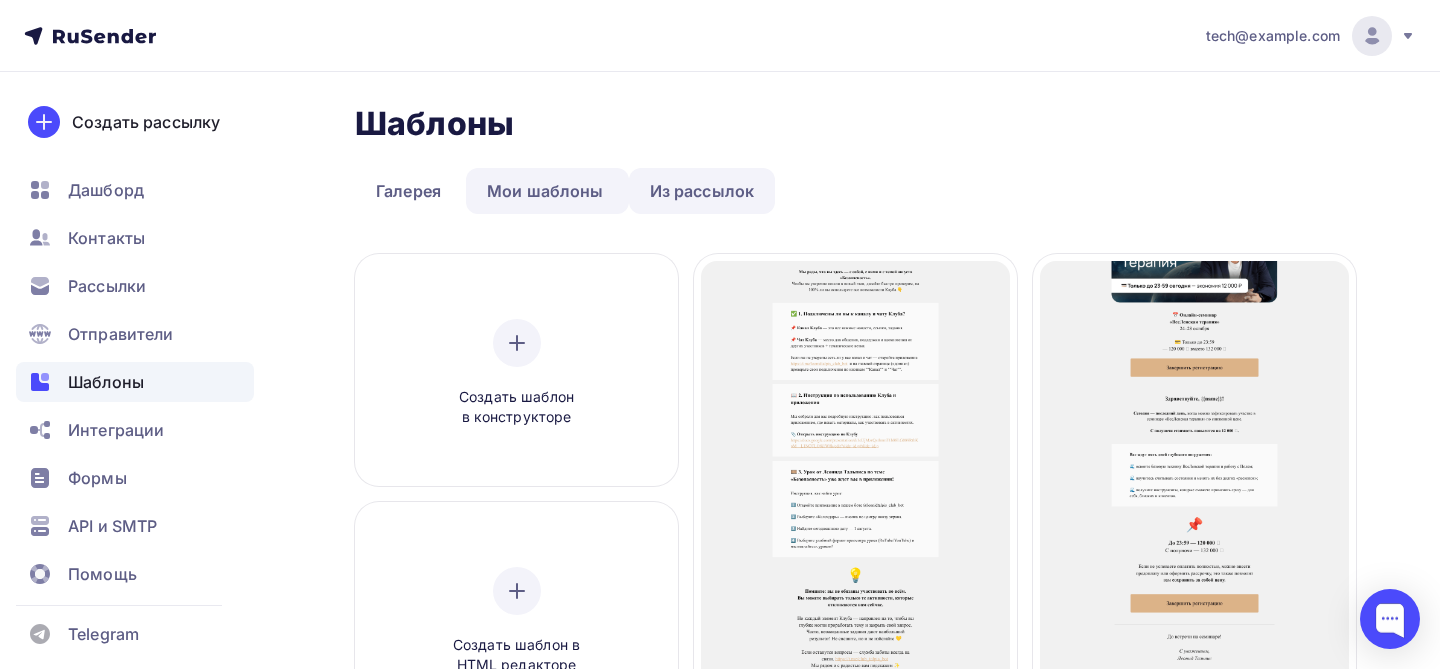 click on "Из рассылок" at bounding box center (702, 191) 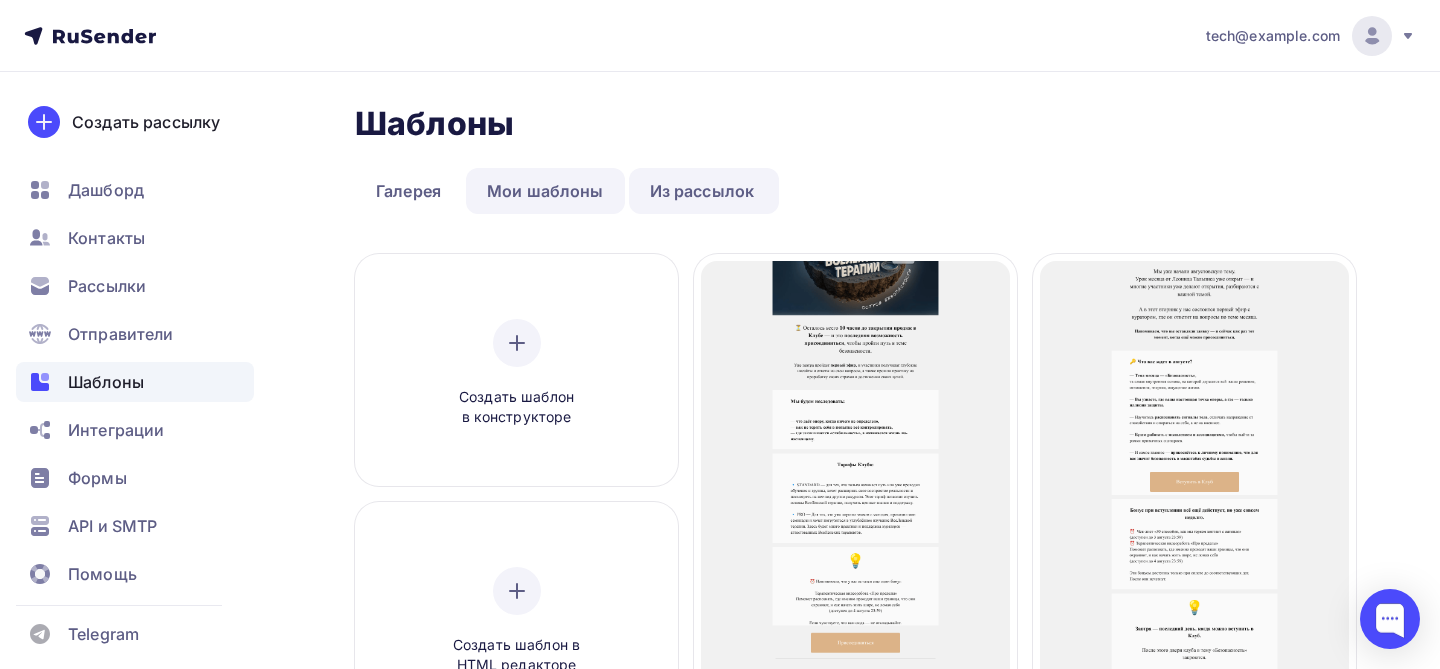 click on "Мои шаблоны" at bounding box center [545, 191] 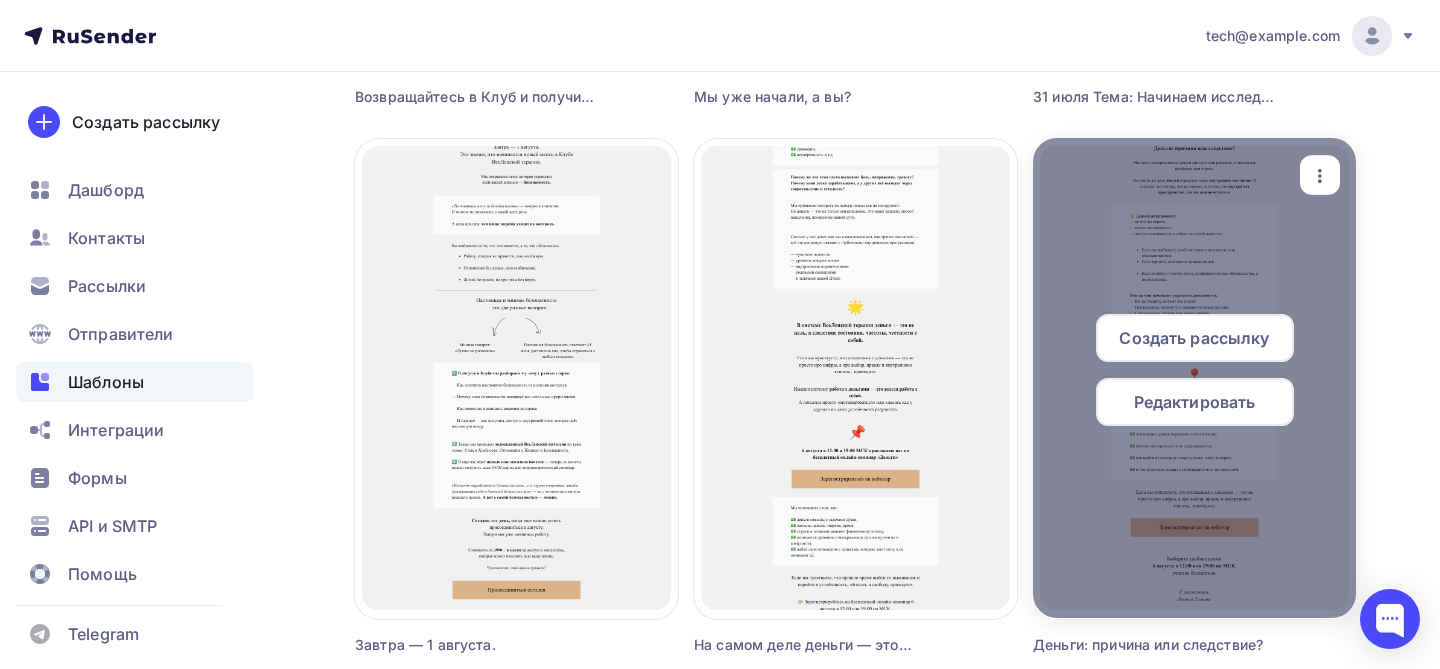 scroll, scrollTop: 1753, scrollLeft: 0, axis: vertical 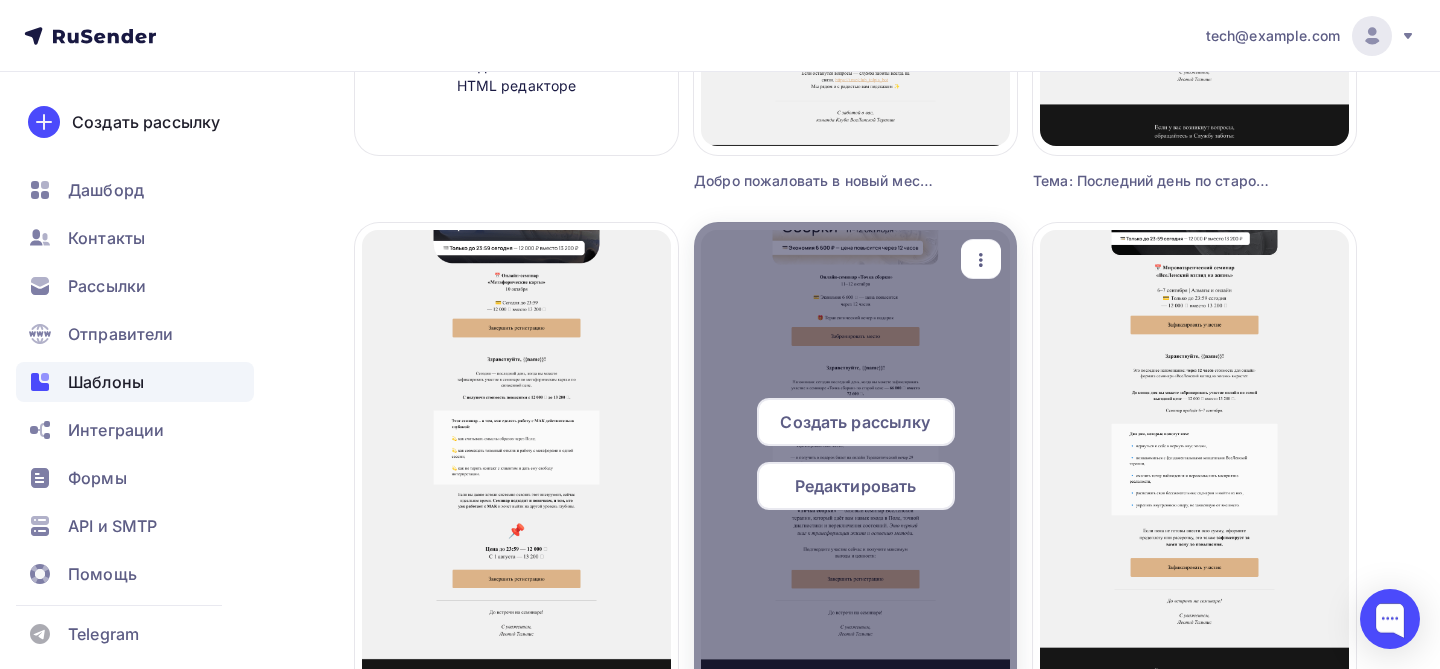 click 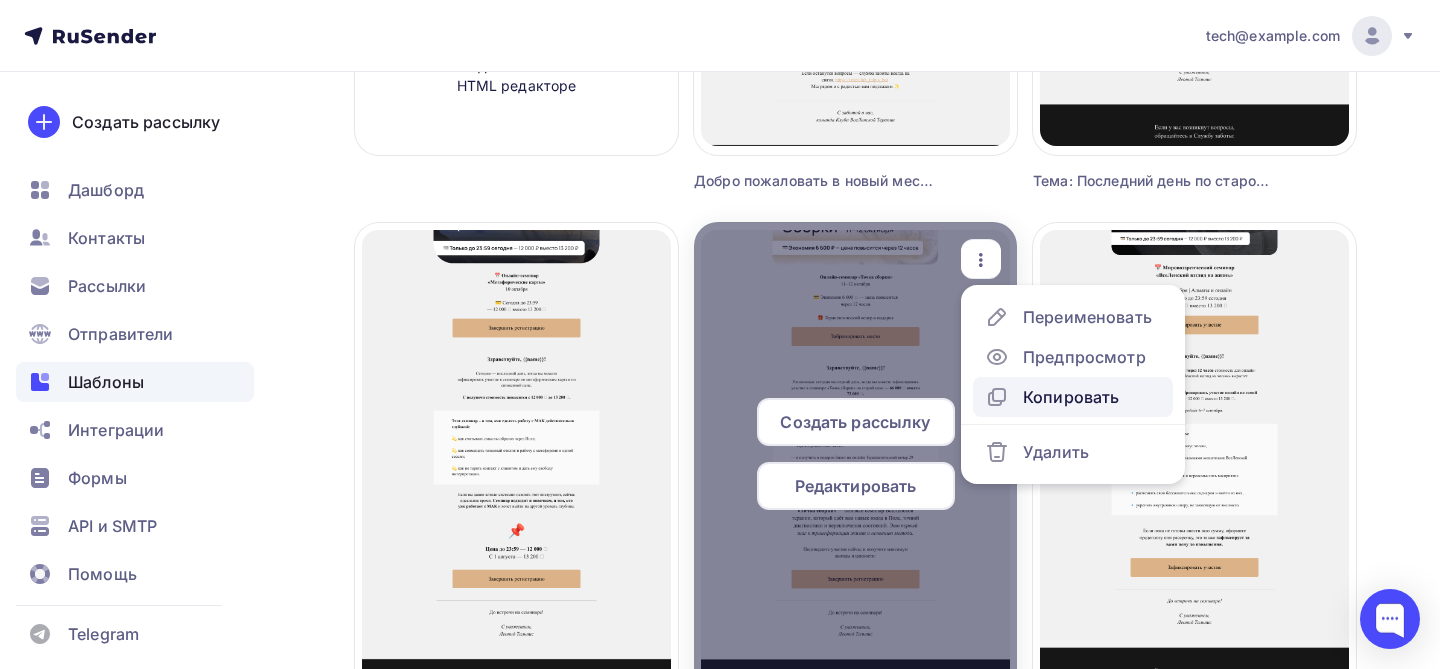 click on "Копировать" at bounding box center (1073, 397) 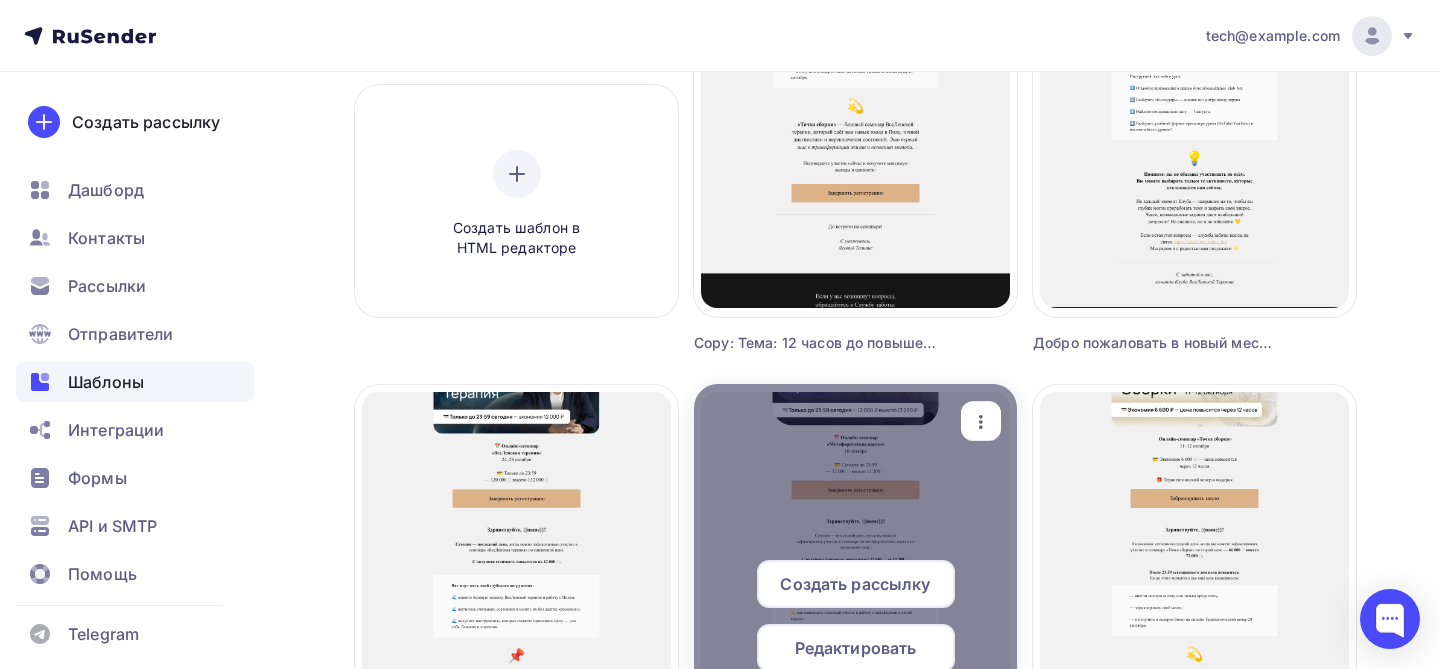 scroll, scrollTop: 89, scrollLeft: 0, axis: vertical 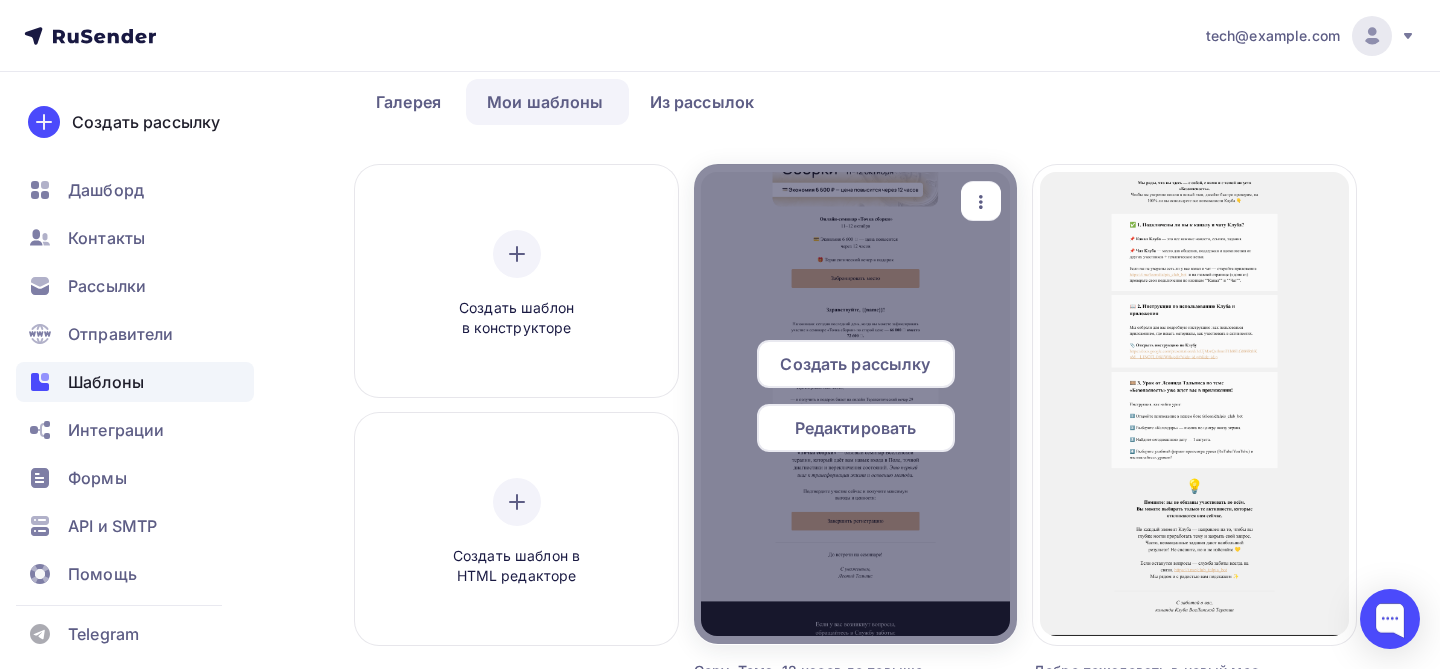 click at bounding box center (981, 201) 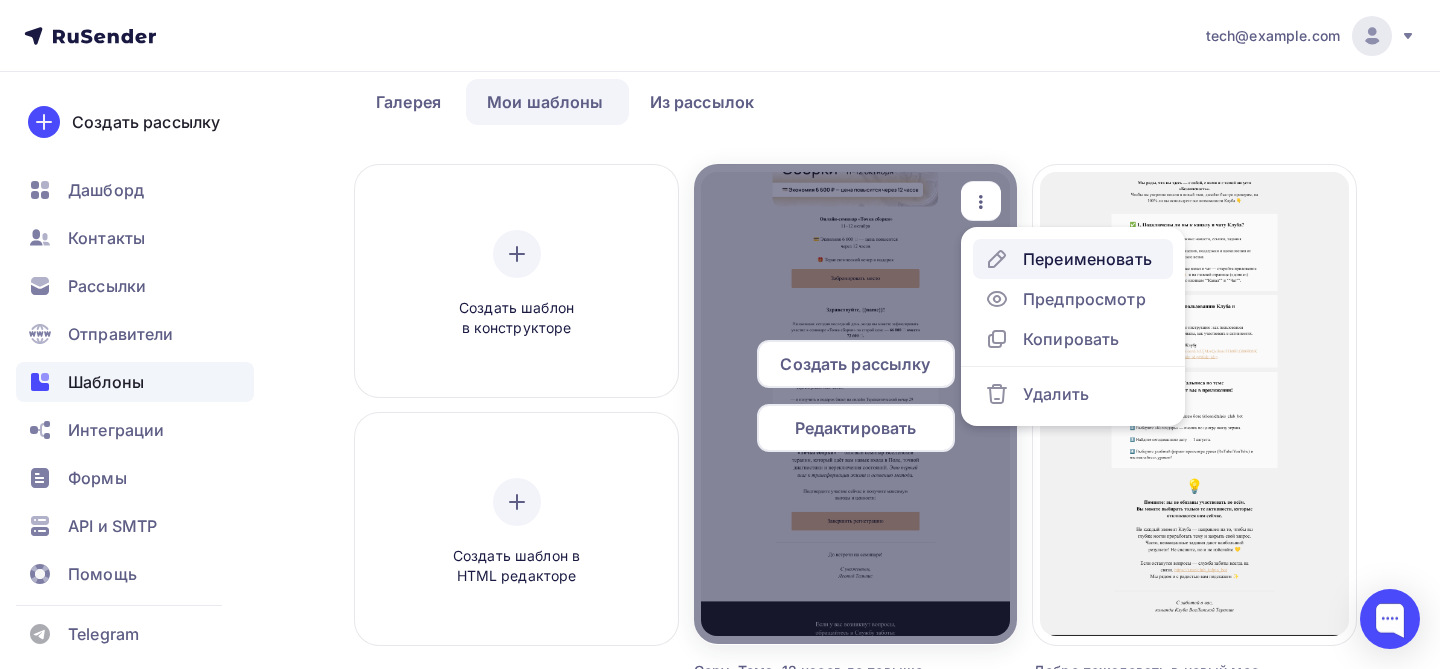 click on "Переименовать" at bounding box center [1087, 259] 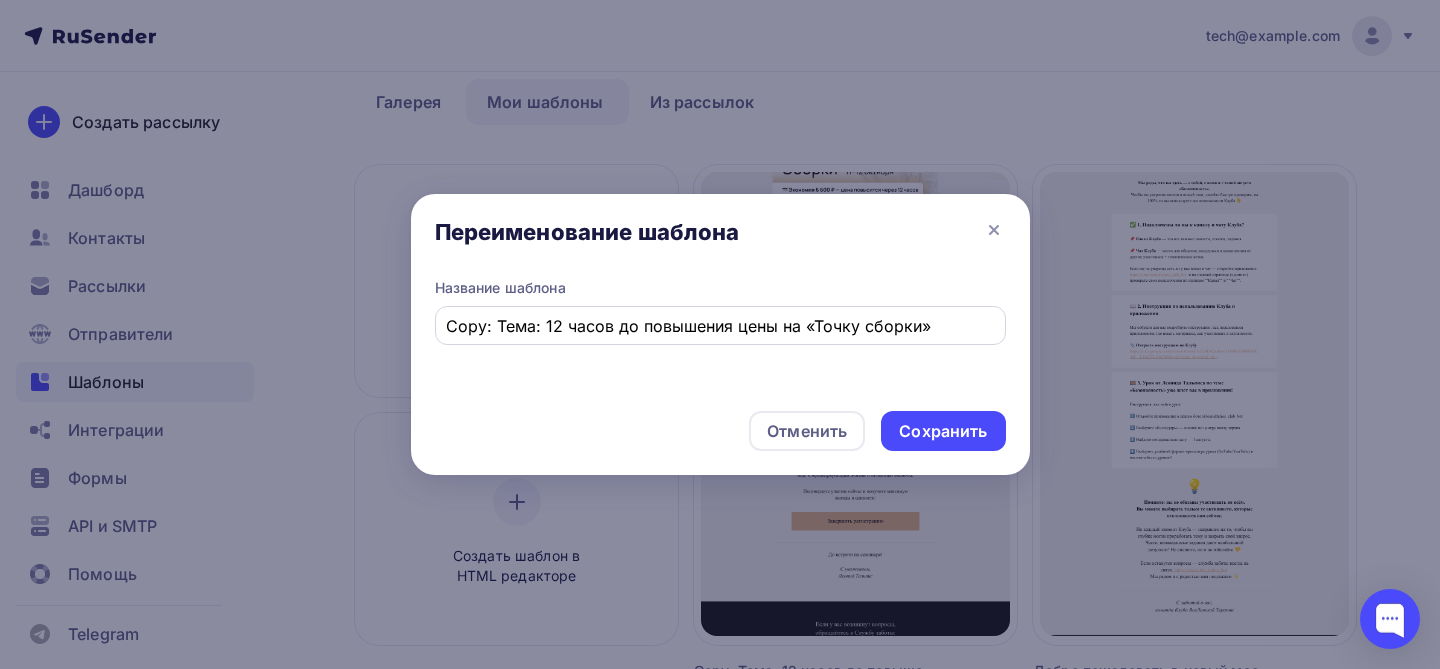 click on "Copy: Тема: 12 часов до повышения цены на «Точку сборки»" at bounding box center (720, 325) 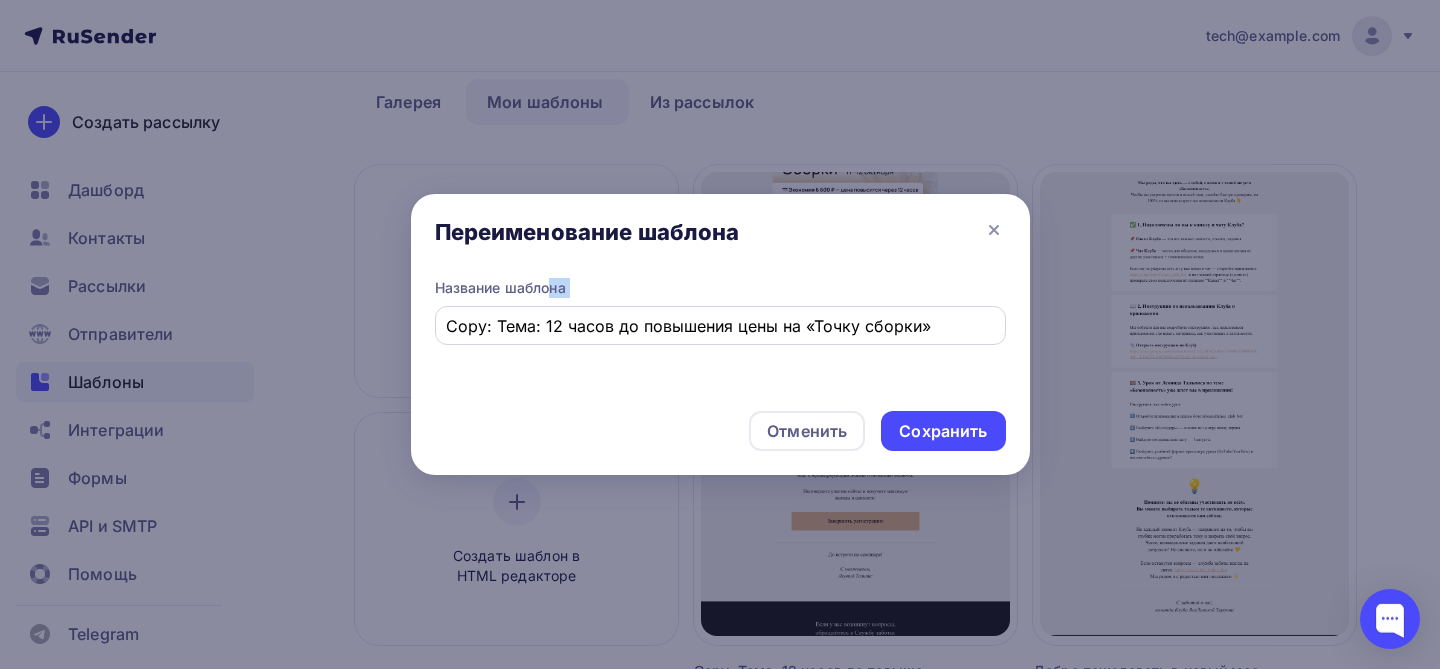 click on "Copy: Тема: 12 часов до повышения цены на «Точку сборки»" at bounding box center [720, 325] 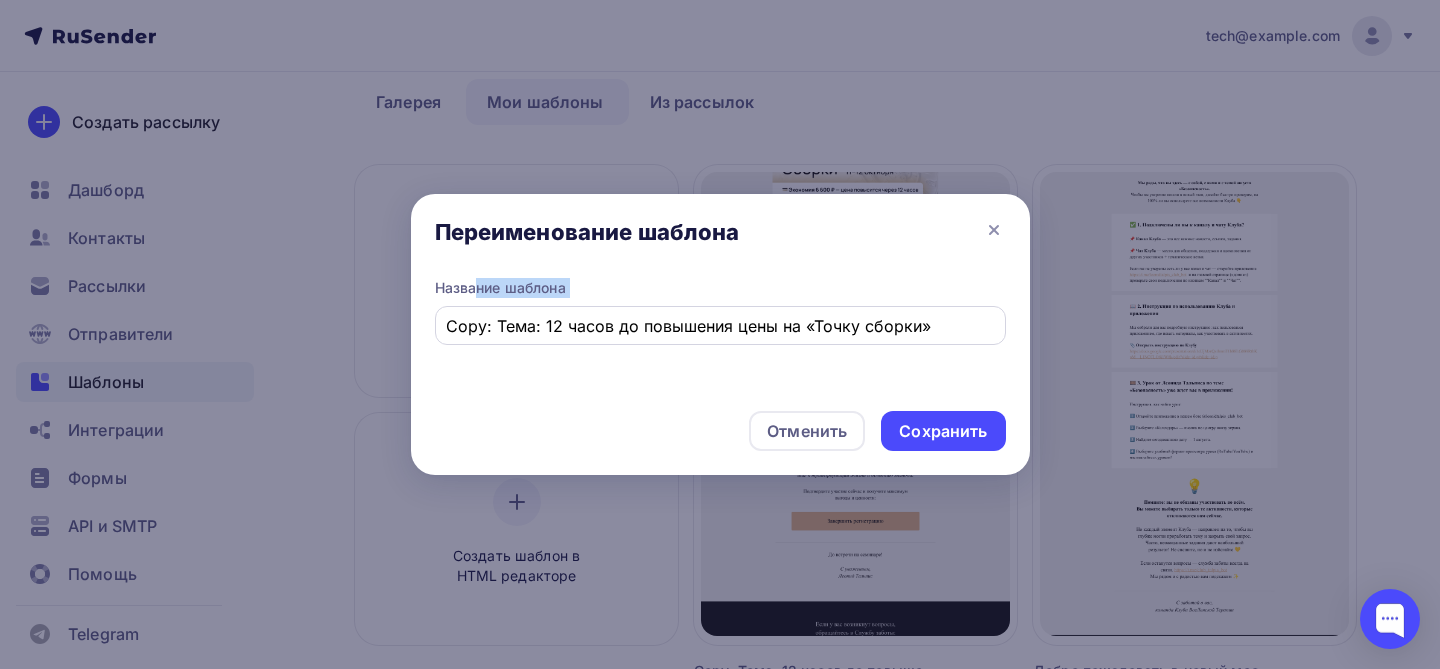 click on "Copy: Тема: 12 часов до повышения цены на «Точку сборки»" at bounding box center (720, 326) 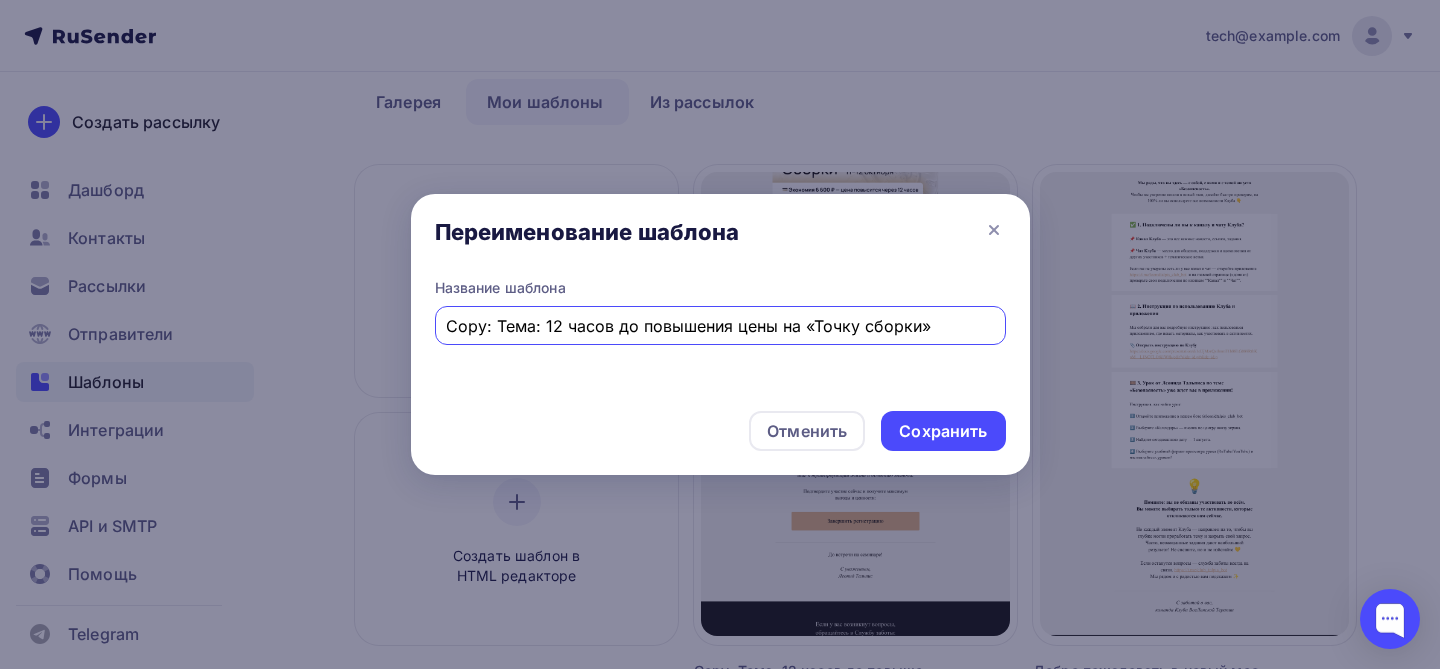 click on "Copy: Тема: 12 часов до повышения цены на «Точку сборки»" at bounding box center [720, 326] 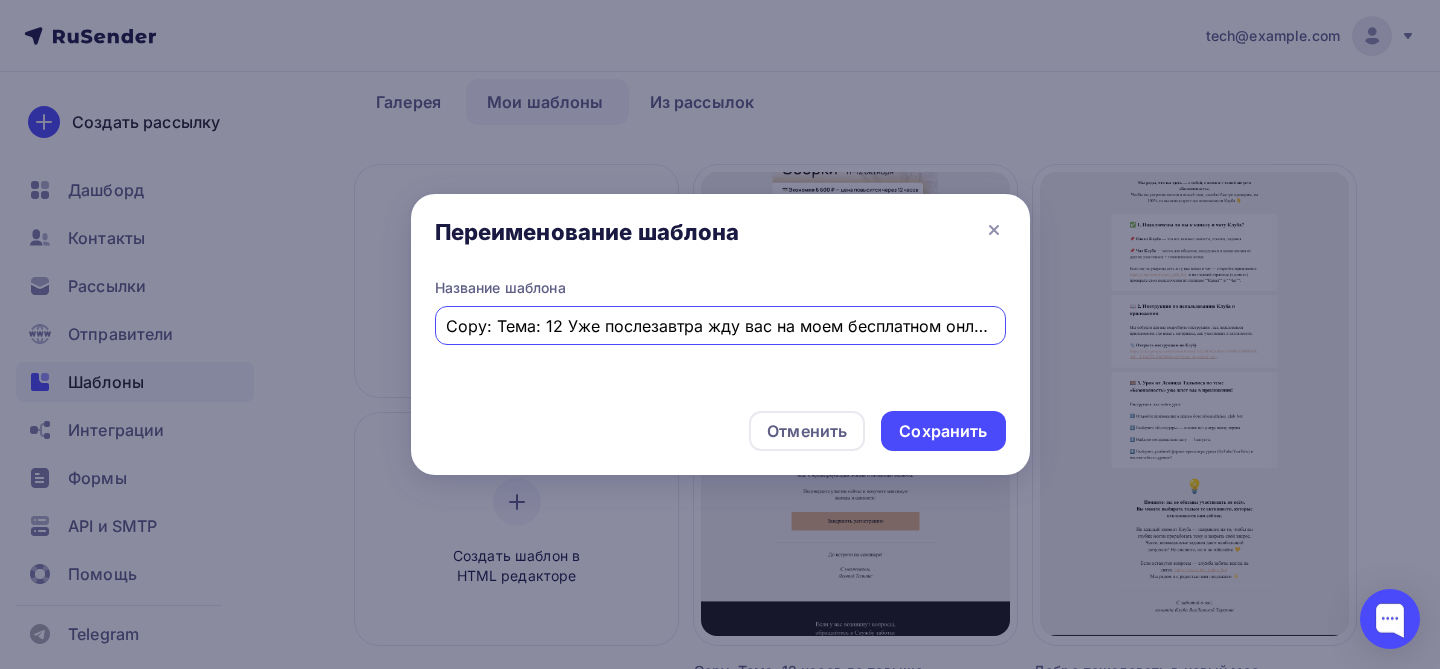 scroll, scrollTop: 0, scrollLeft: 176, axis: horizontal 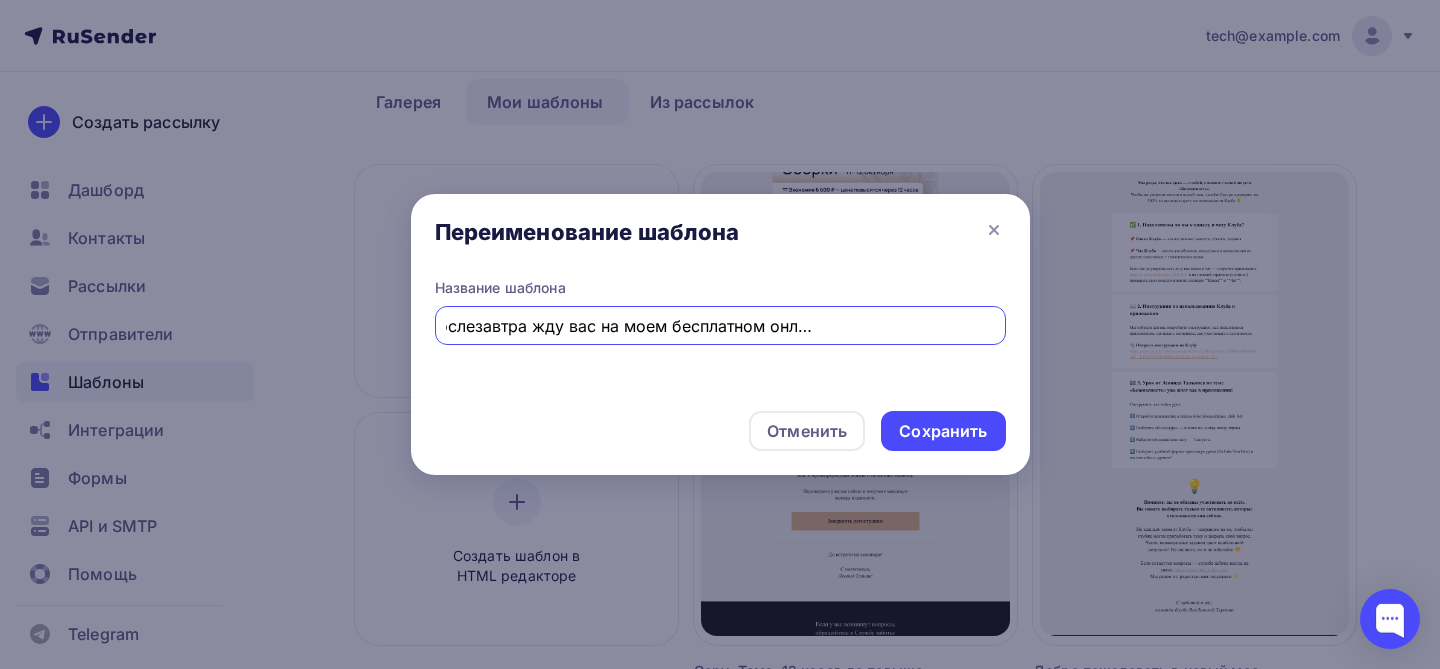 click on "Copy: Тема: 12 Уже послезавтра жду вас на моем бесплатном онлайн-семинаре «Деньги». до повышения цены на «Точку сборки»" at bounding box center [720, 326] 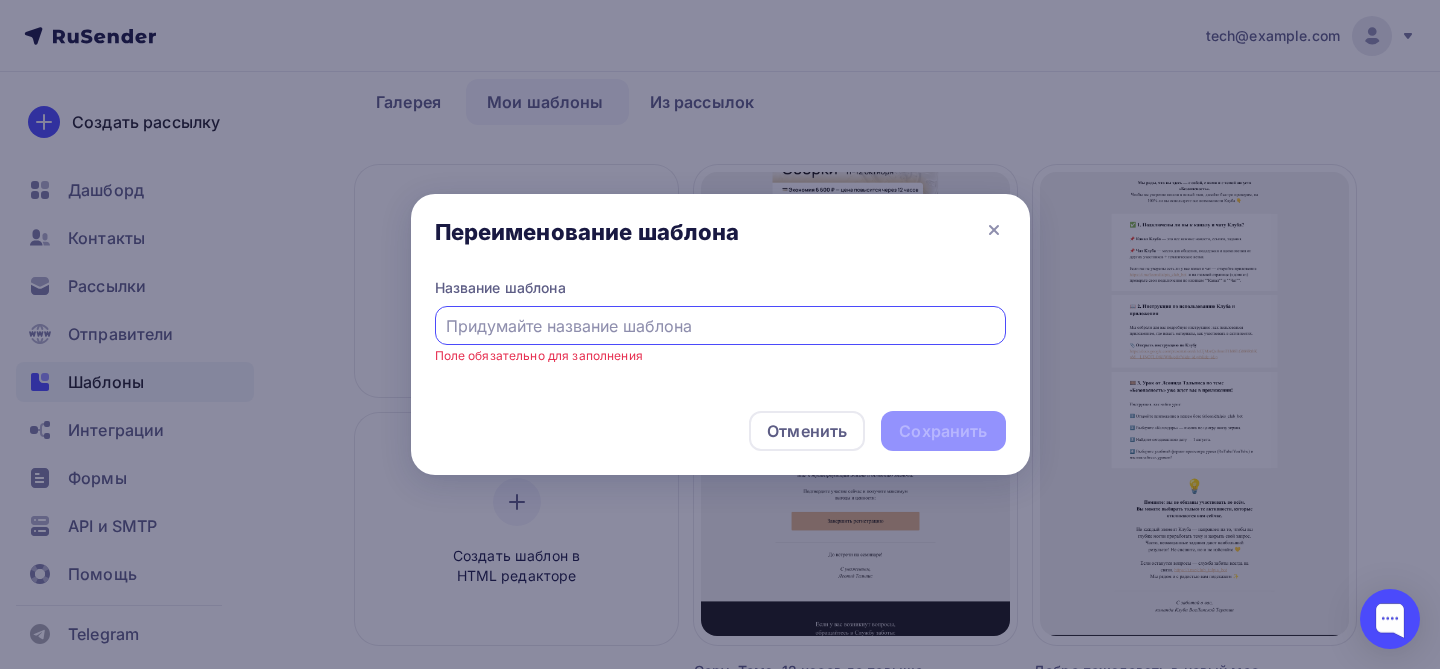 scroll, scrollTop: 0, scrollLeft: 0, axis: both 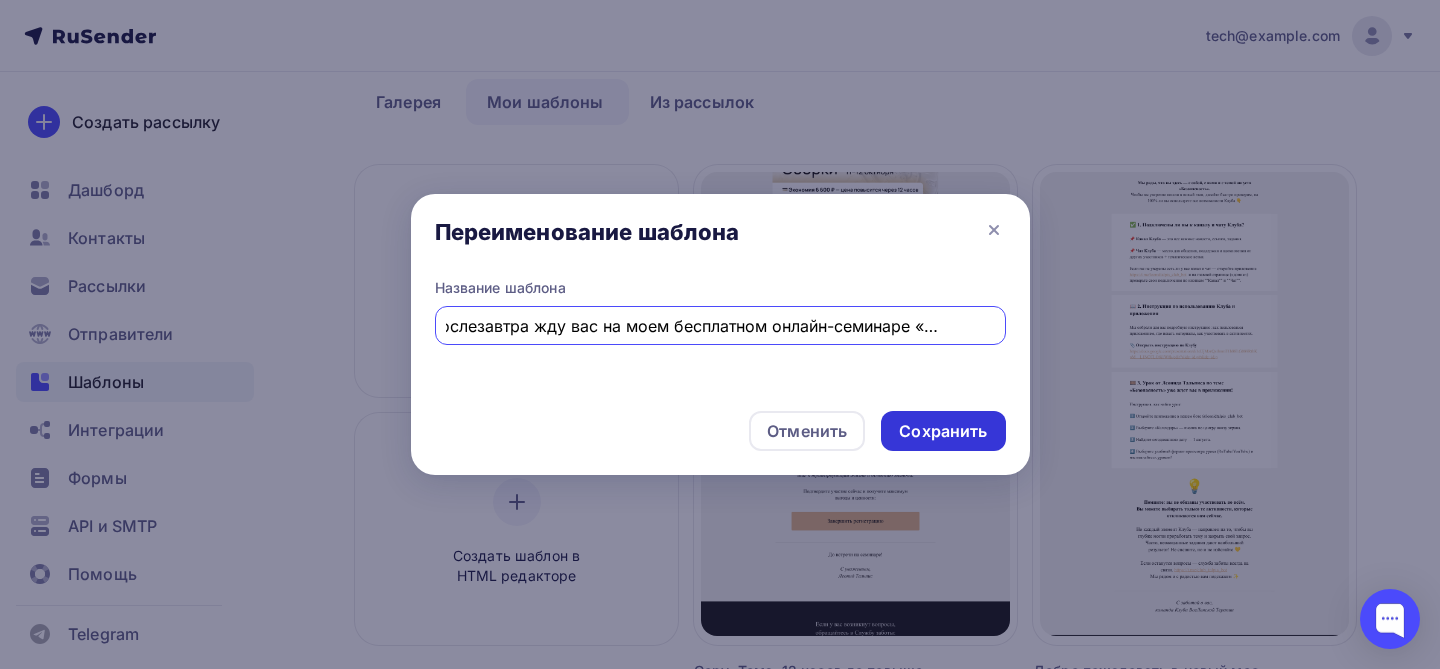 type on "Уже послезавтра жду вас на моем бесплатном онлайн-семинаре «Деньги»." 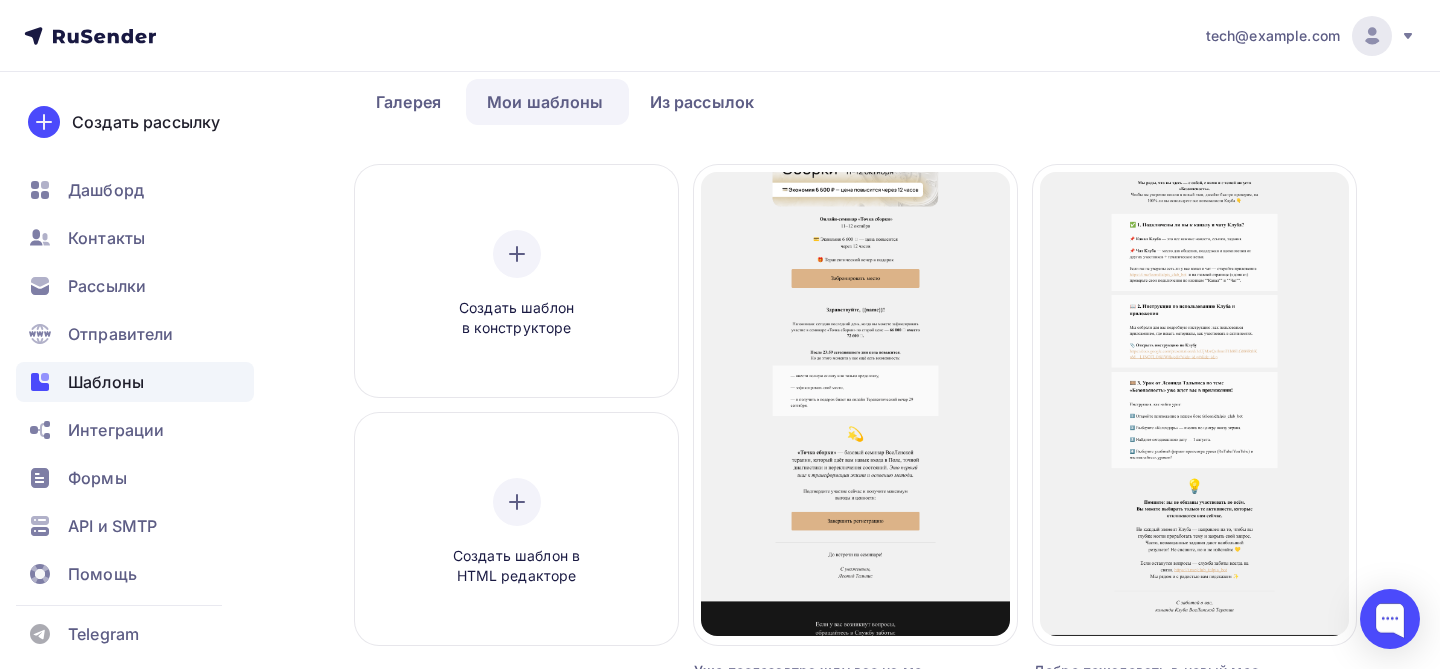 scroll, scrollTop: 0, scrollLeft: 0, axis: both 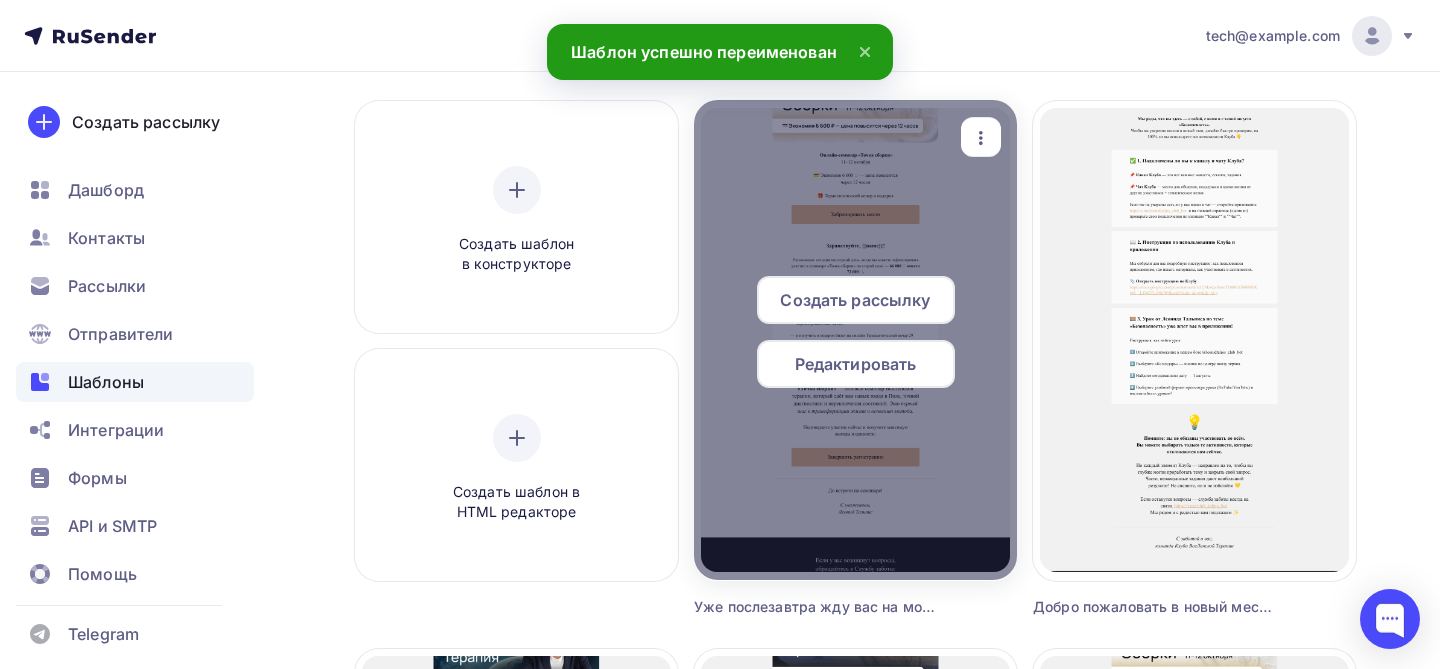 click on "Редактировать" at bounding box center [856, 364] 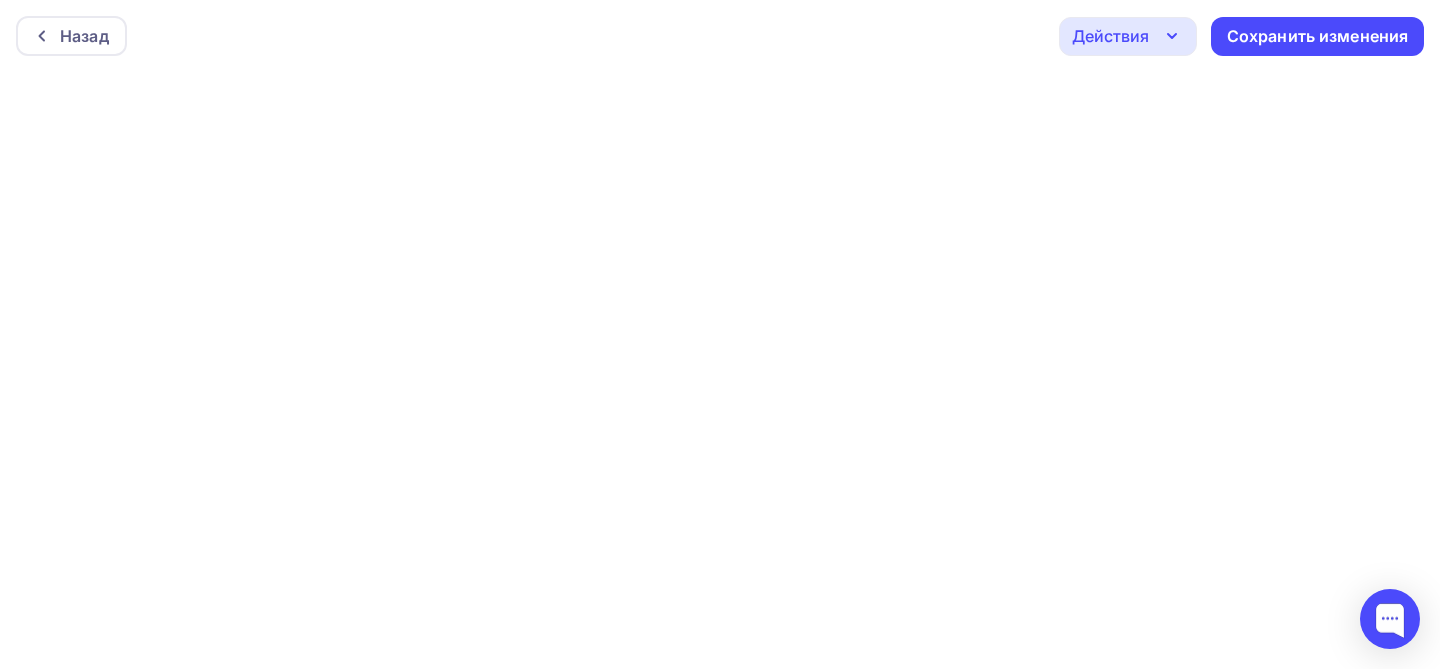 scroll, scrollTop: 0, scrollLeft: 0, axis: both 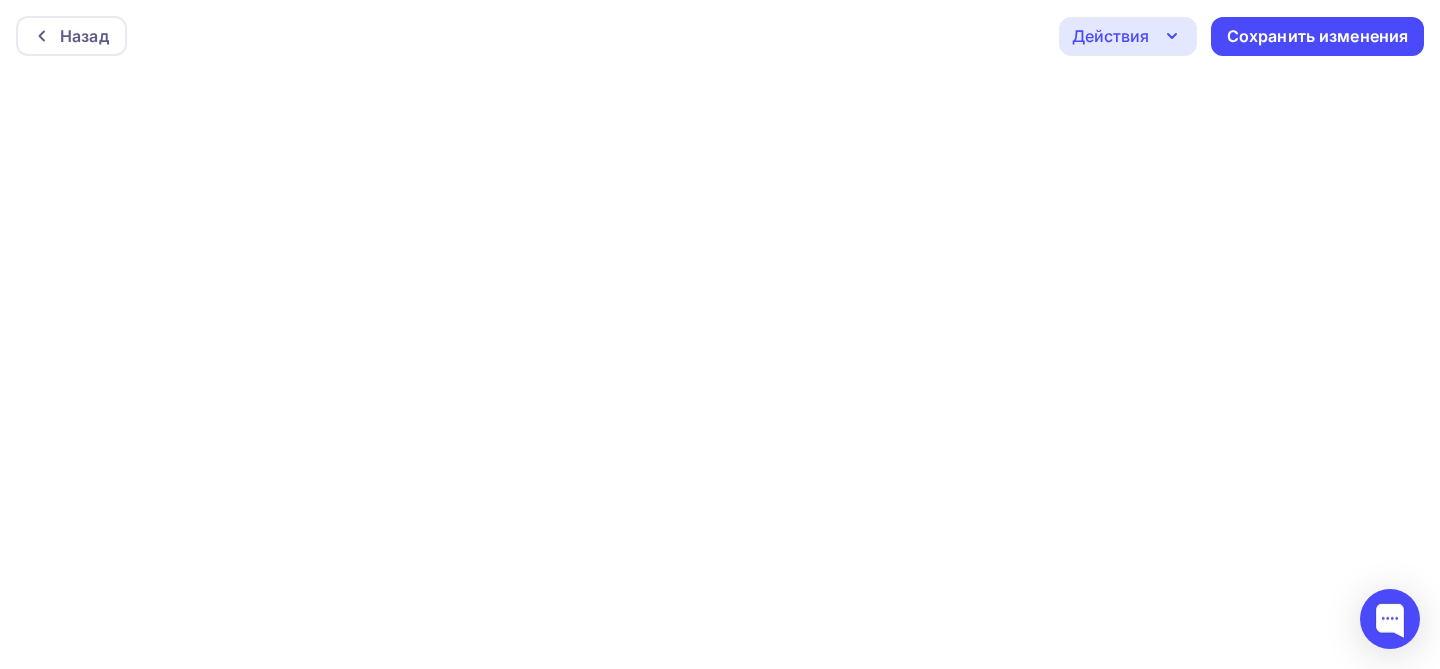 click on "Действия" at bounding box center (1128, 36) 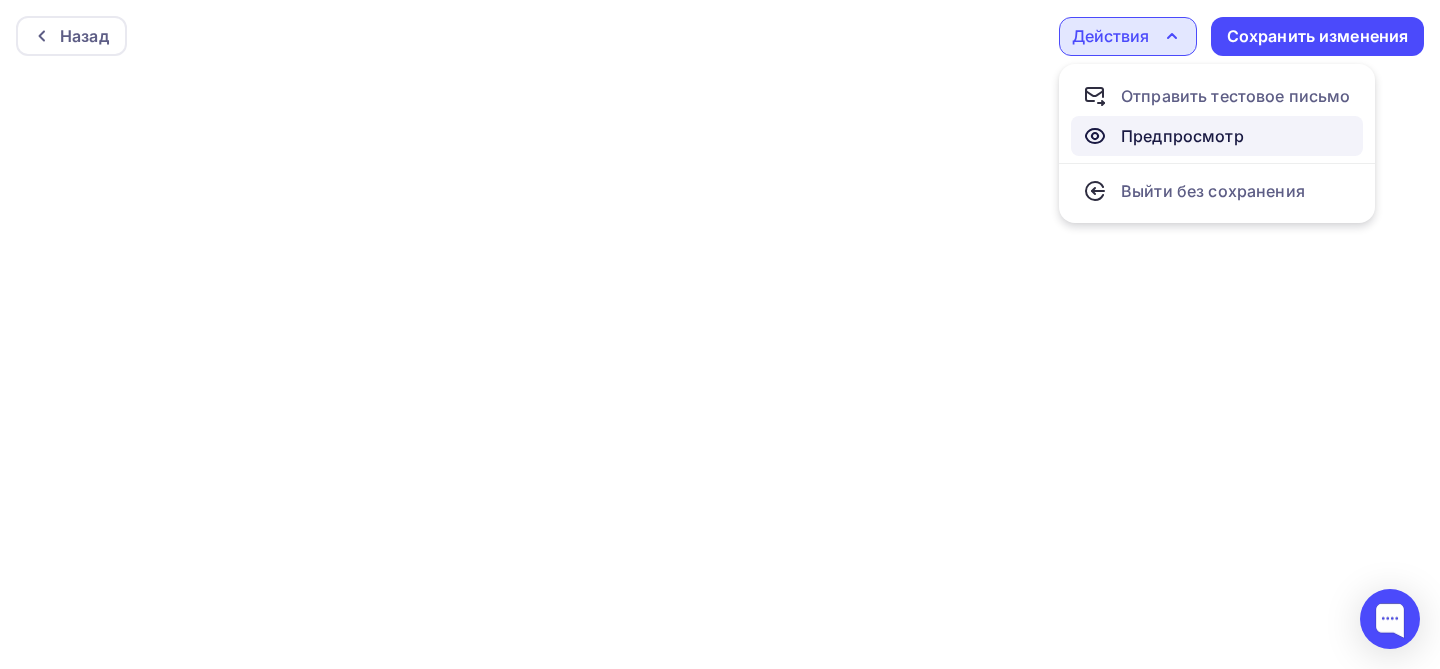 click on "Предпросмотр" at bounding box center [1182, 136] 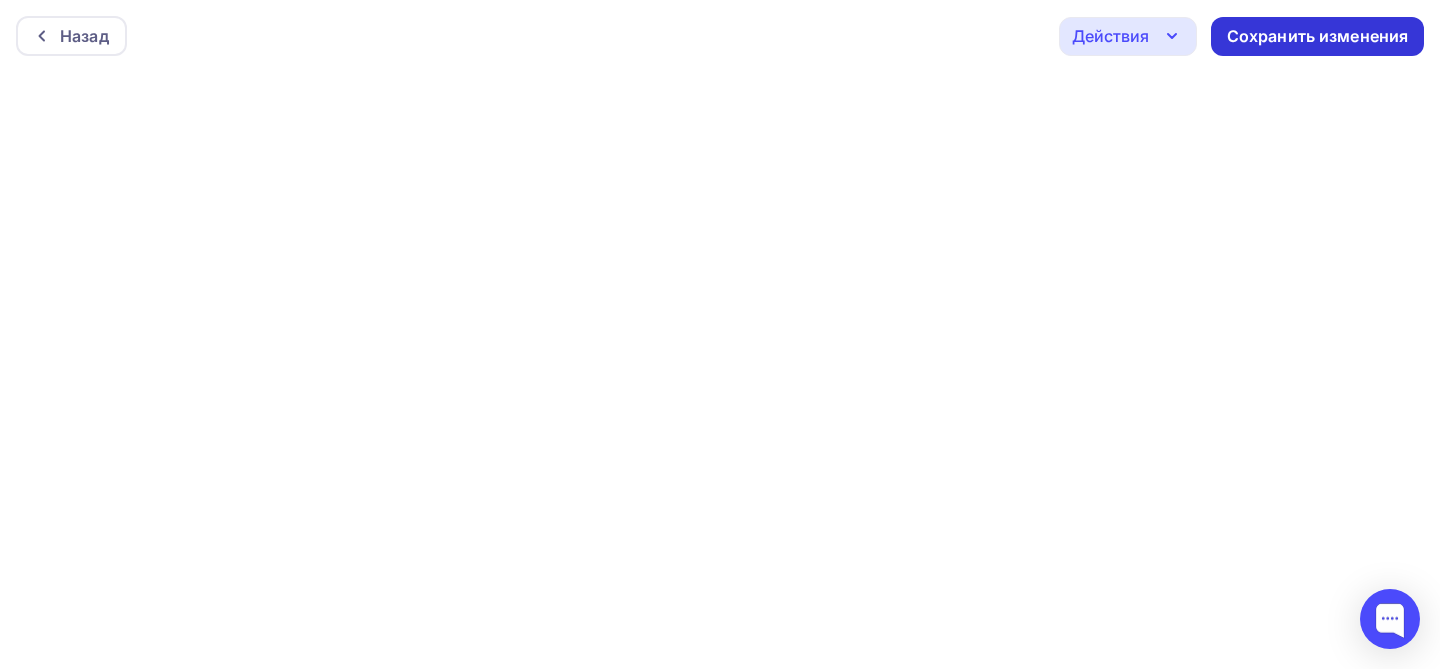 click on "Сохранить изменения" at bounding box center [1318, 36] 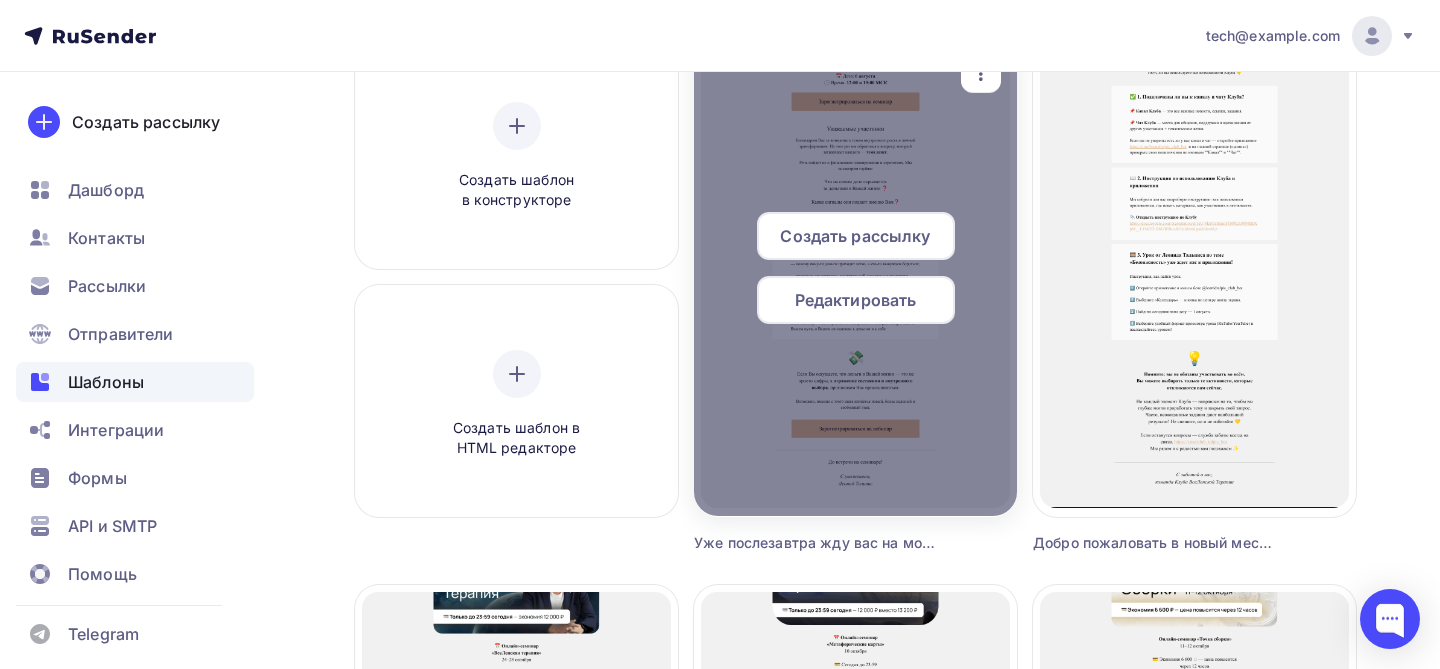 scroll, scrollTop: 246, scrollLeft: 0, axis: vertical 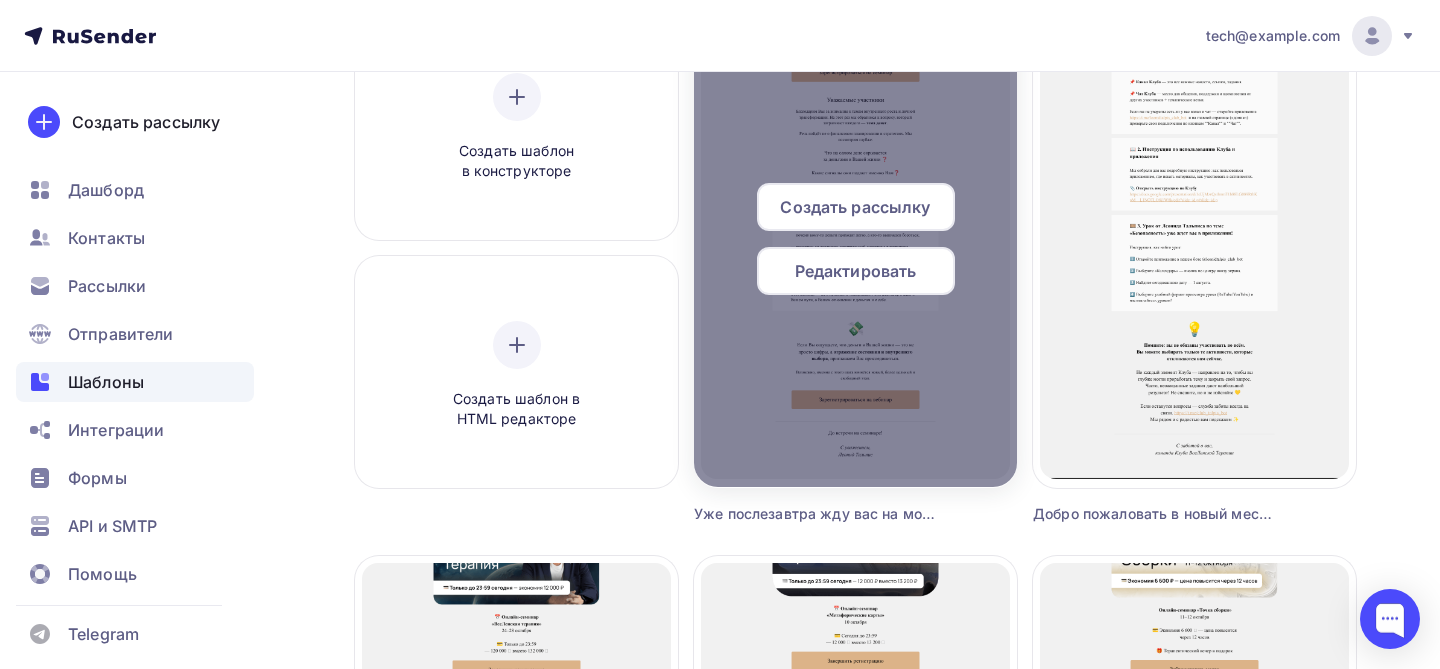 click on "Редактировать" at bounding box center [856, 271] 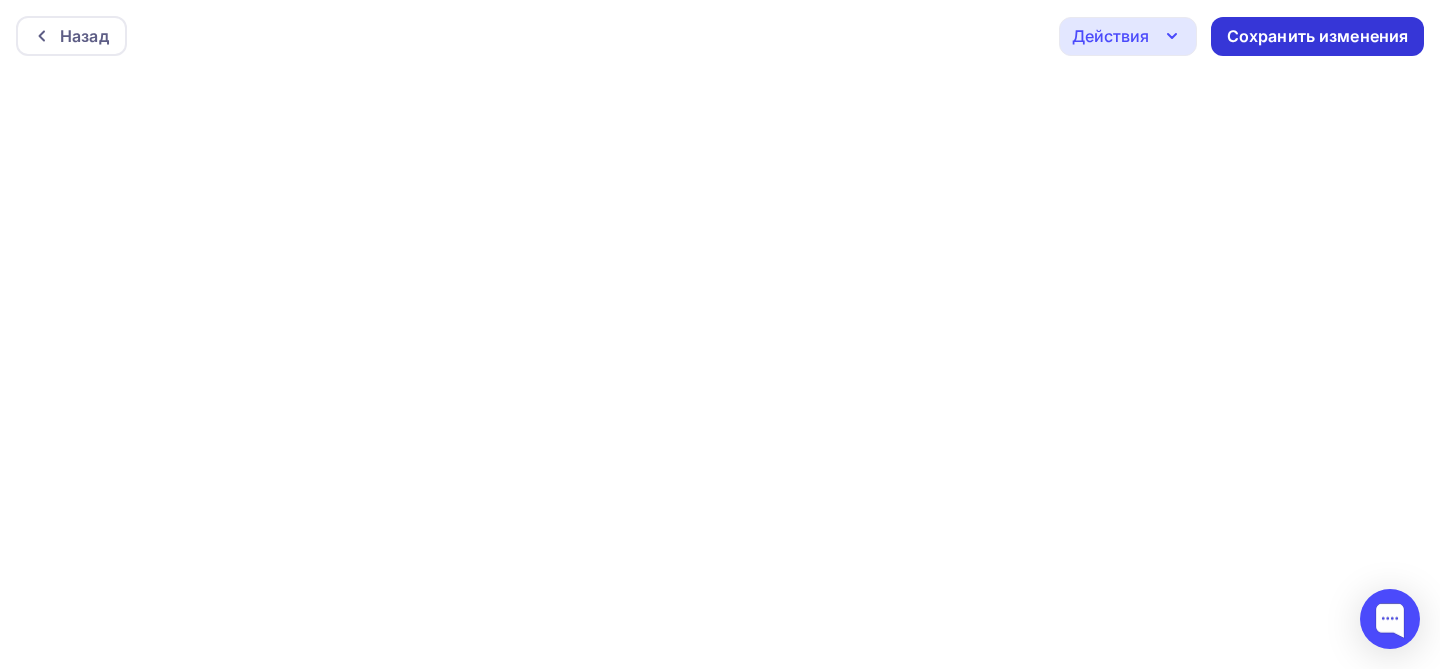 click on "Сохранить изменения" at bounding box center (1318, 36) 